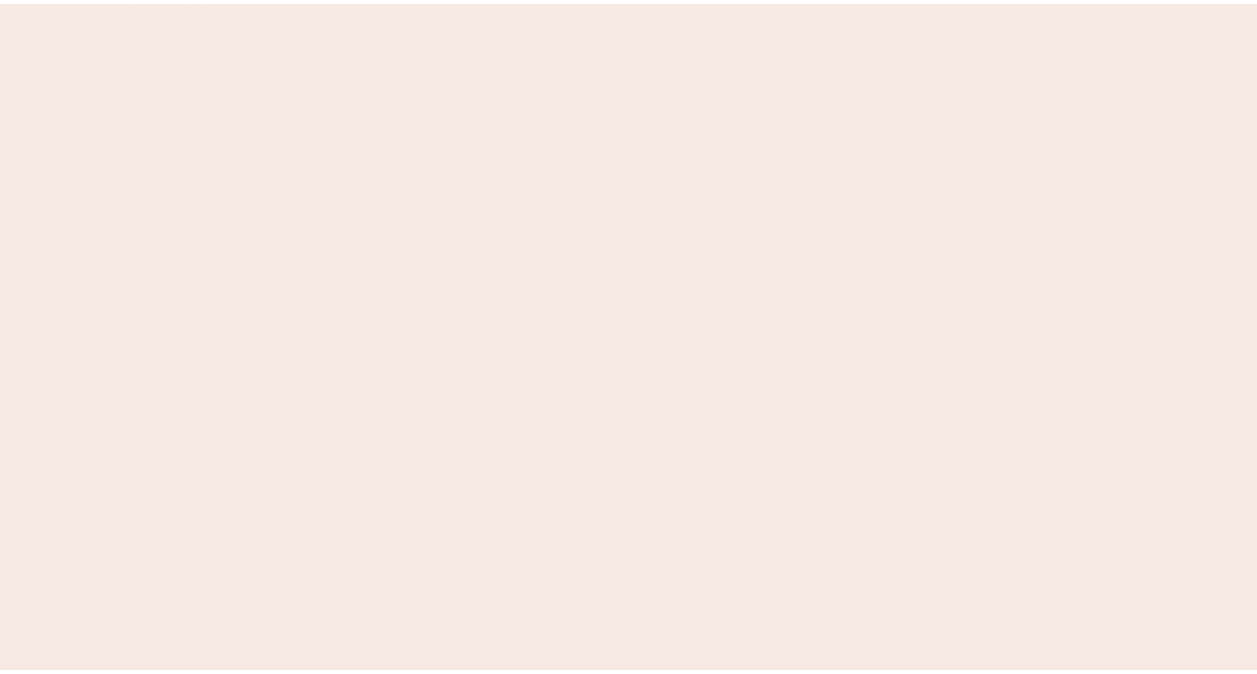 scroll, scrollTop: 0, scrollLeft: 0, axis: both 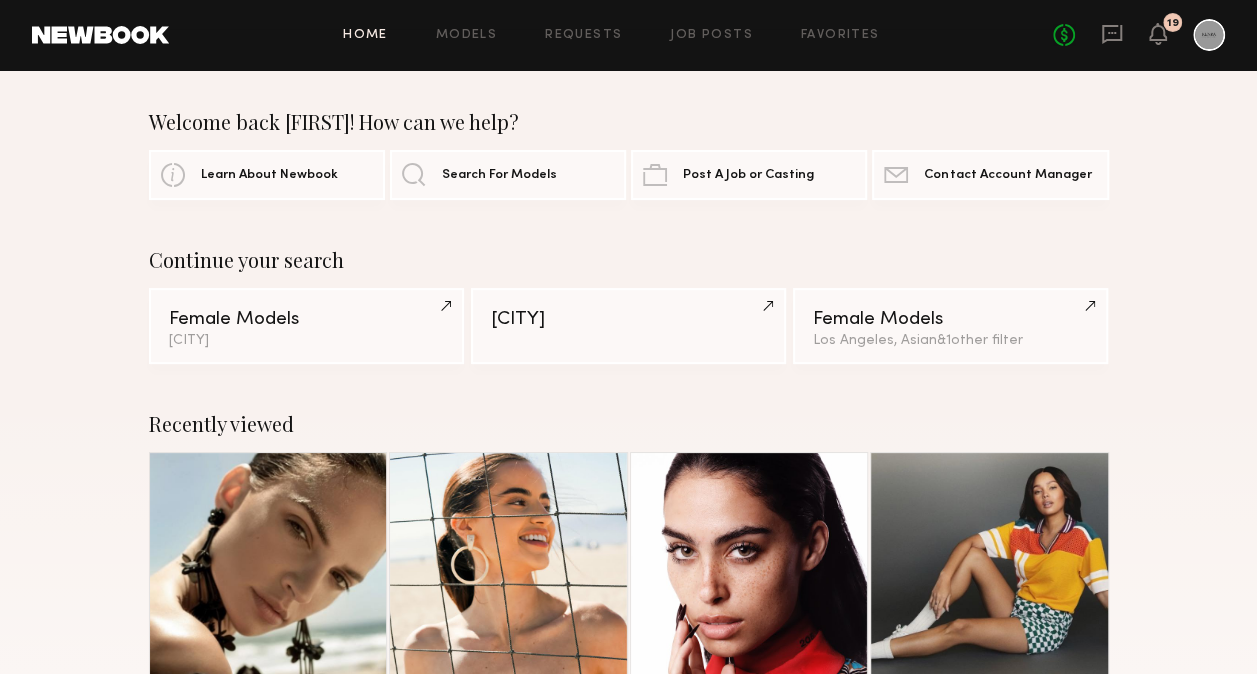 click on "Sign Out No fees up to $5,000 19" 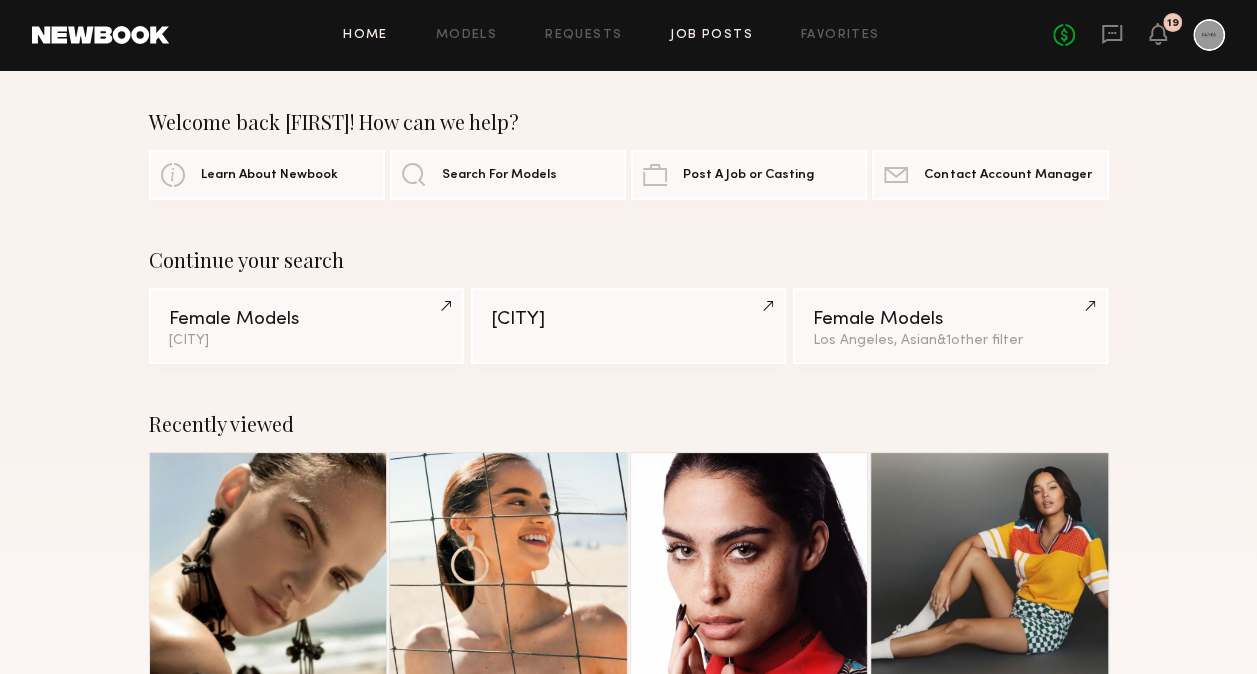 click on "Job Posts" 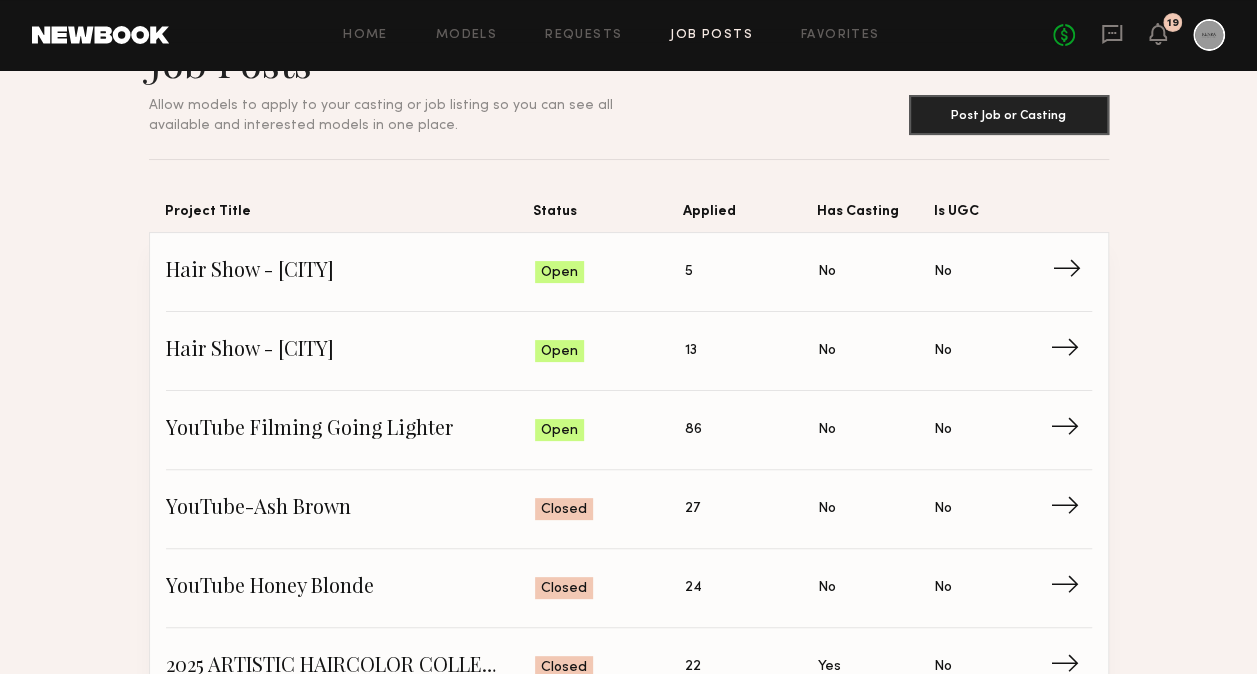 scroll, scrollTop: 70, scrollLeft: 0, axis: vertical 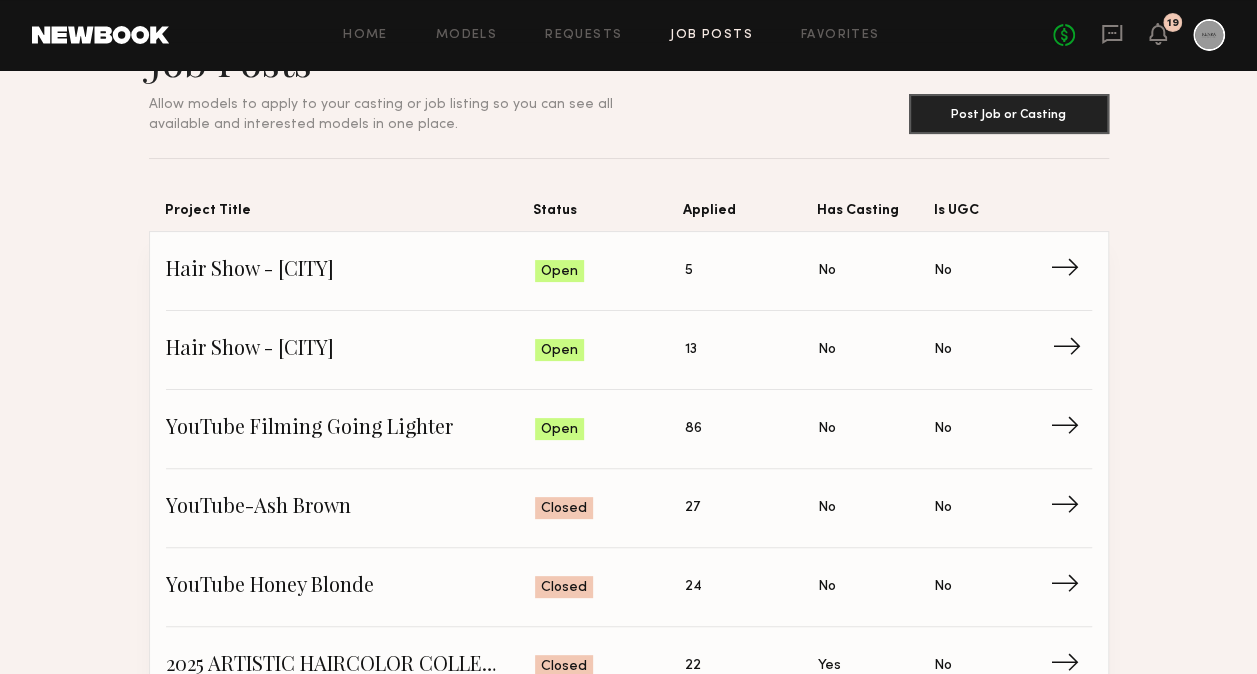 click on "→" 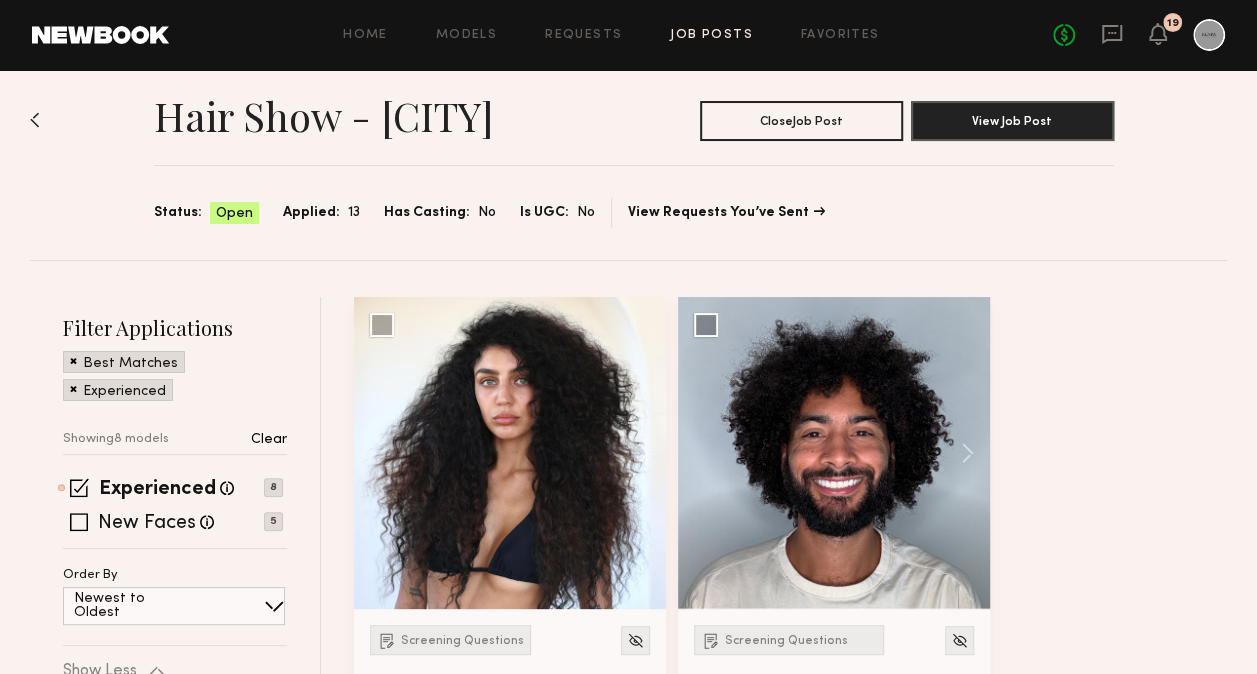 scroll, scrollTop: 0, scrollLeft: 0, axis: both 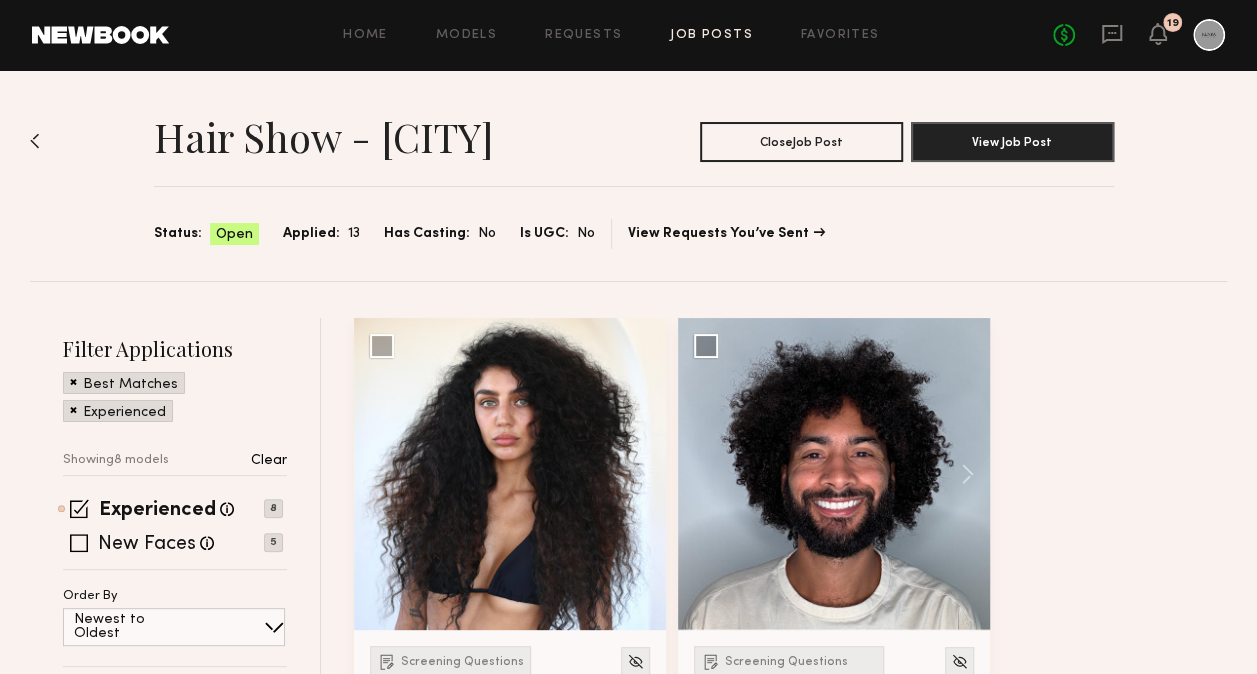 click on "Sign Out No fees up to $5,000 19" 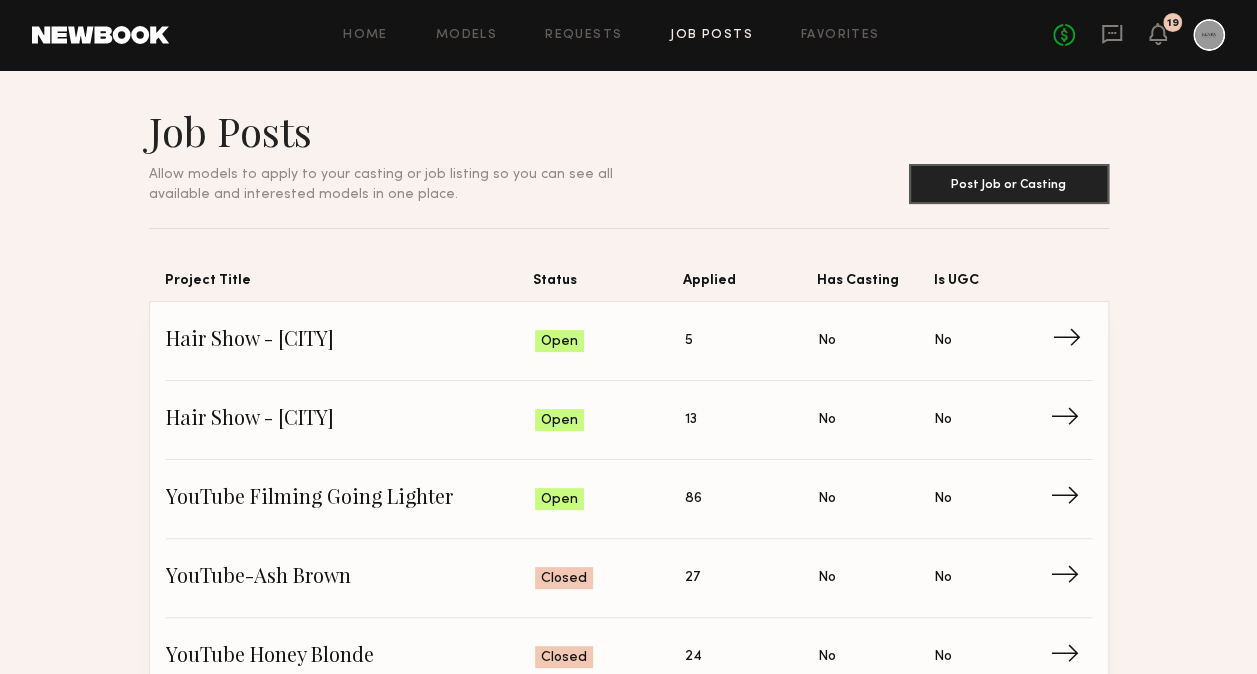 click on "→" 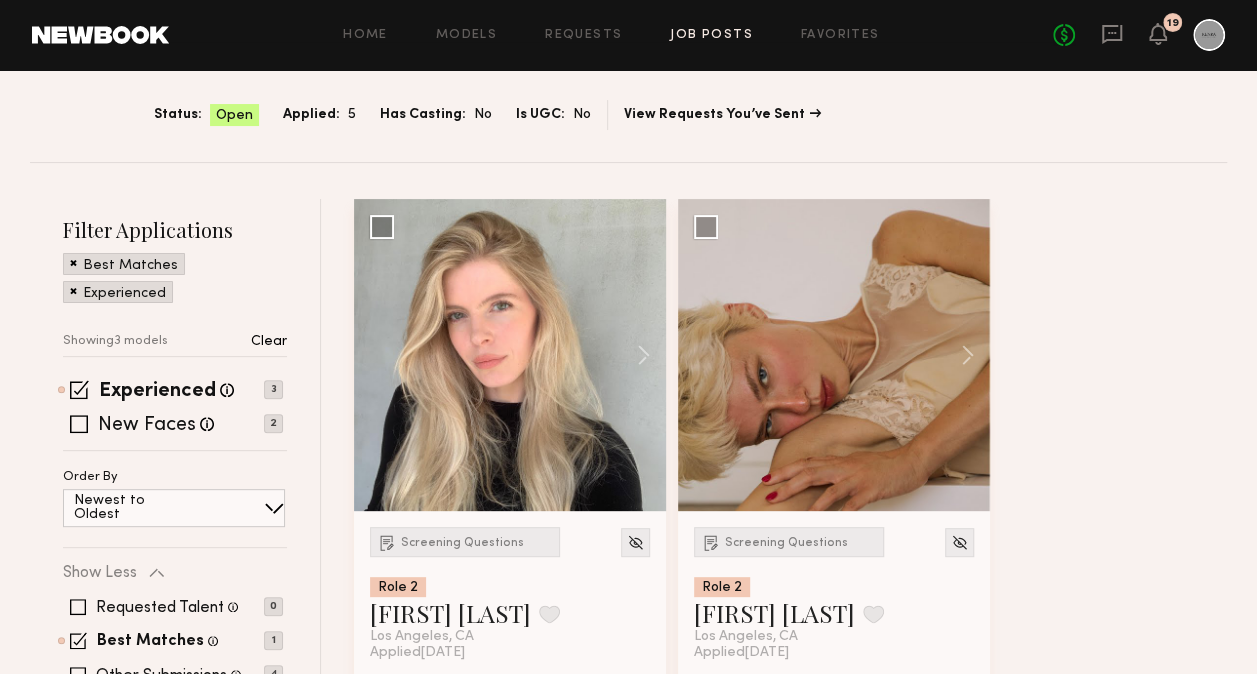 scroll, scrollTop: 0, scrollLeft: 0, axis: both 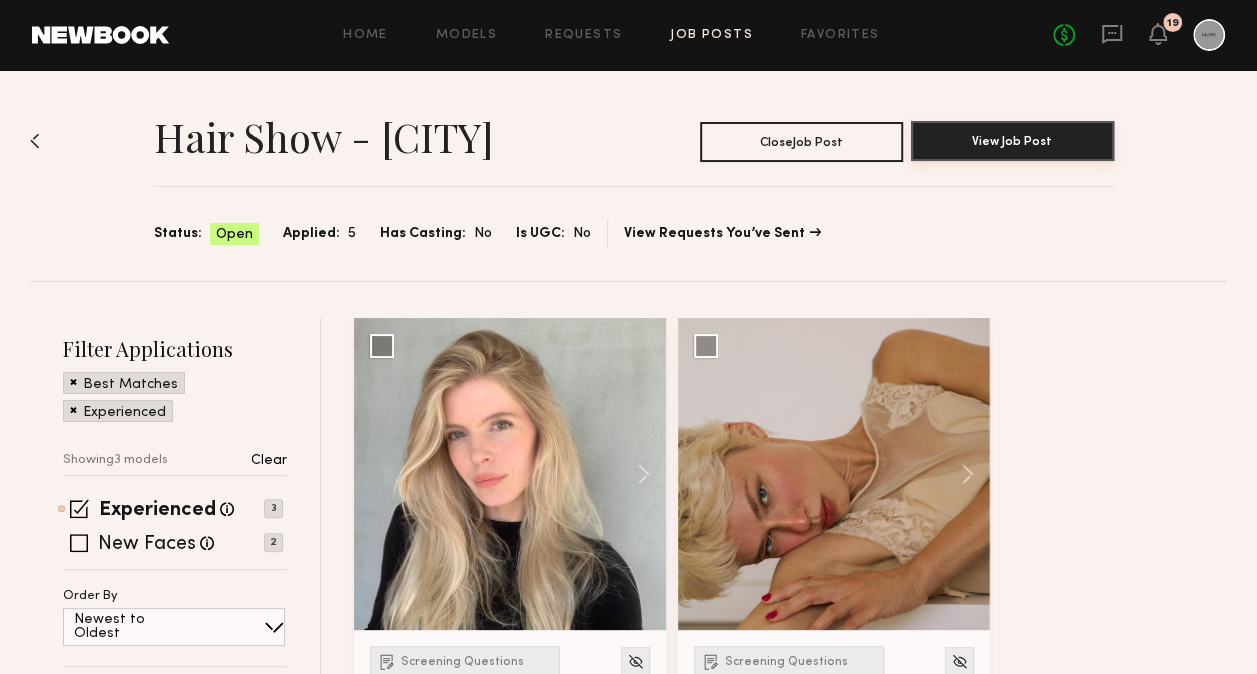 click on "View Job Post" 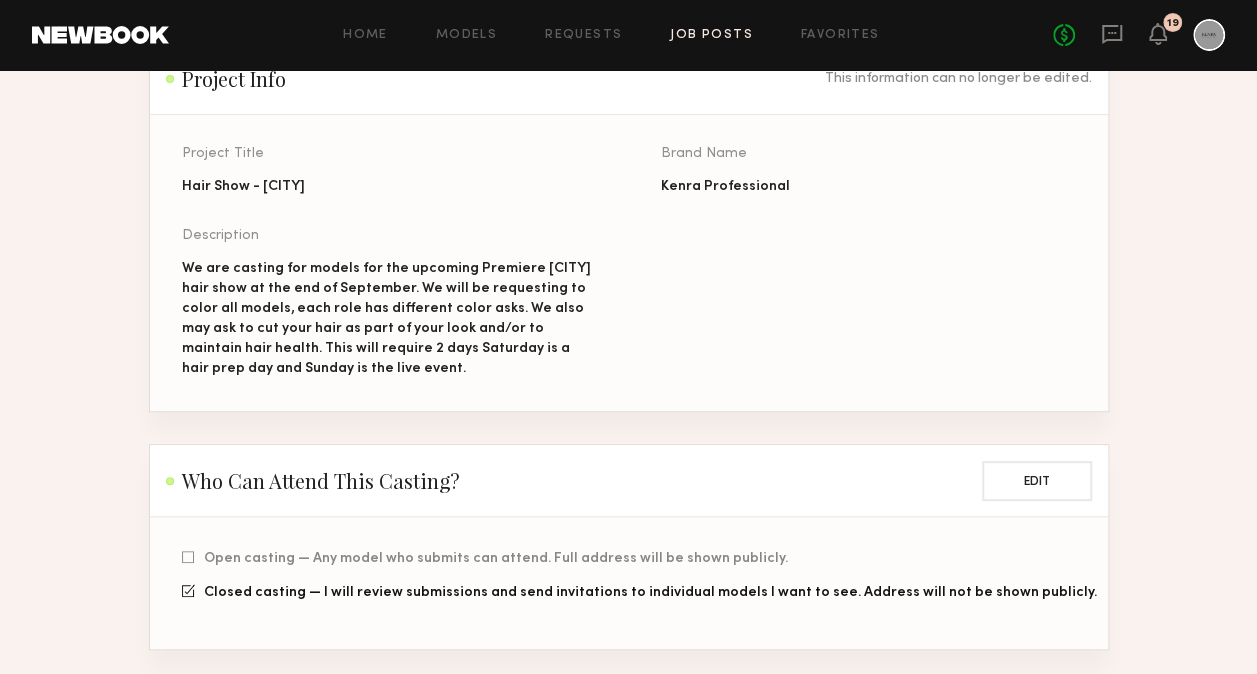 scroll, scrollTop: 170, scrollLeft: 0, axis: vertical 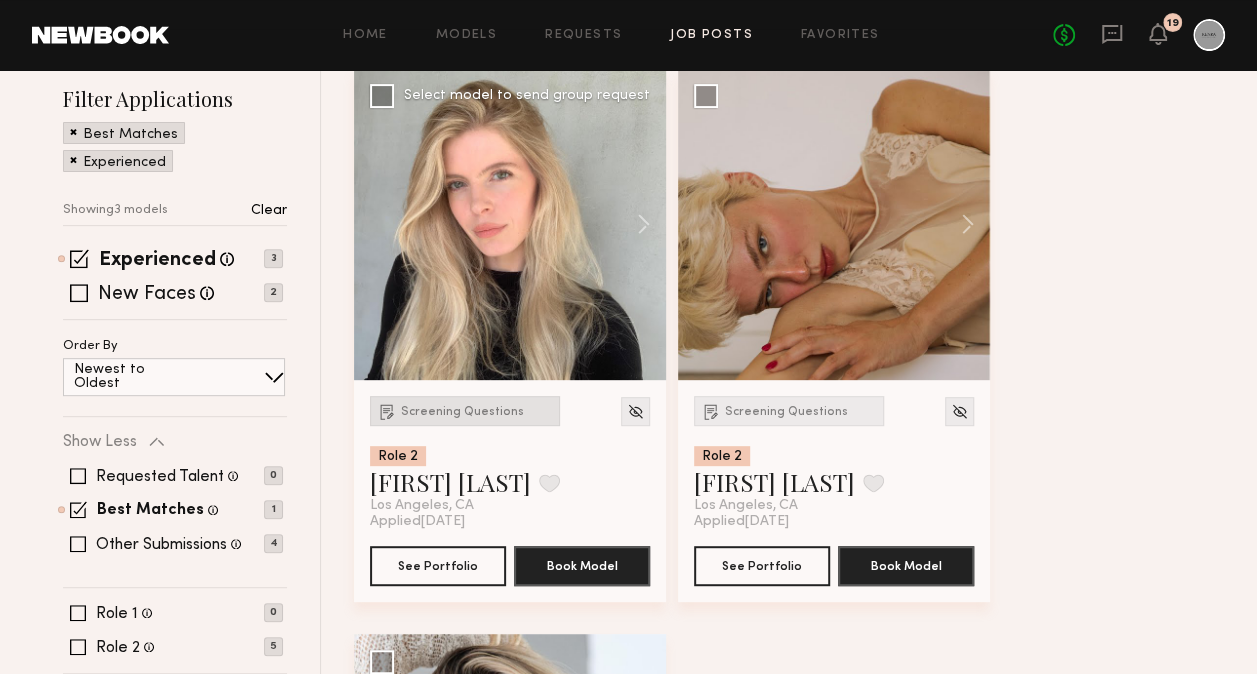 click on "Screening Questions" 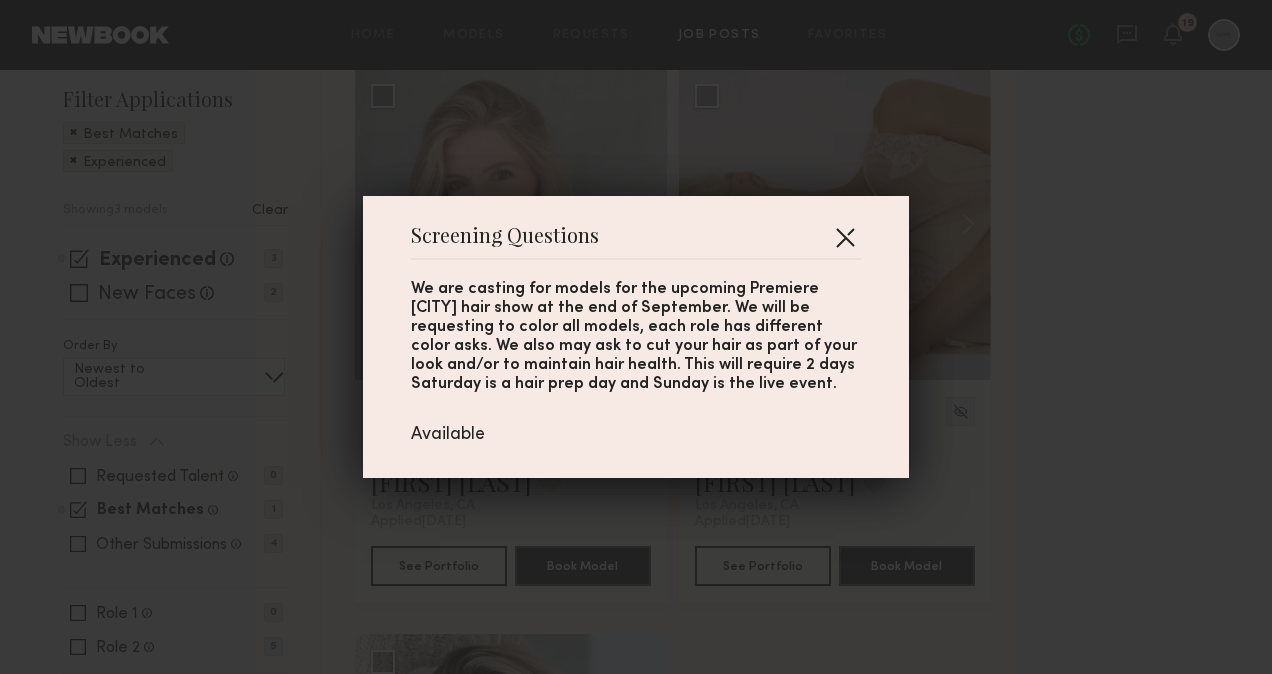 click at bounding box center [845, 237] 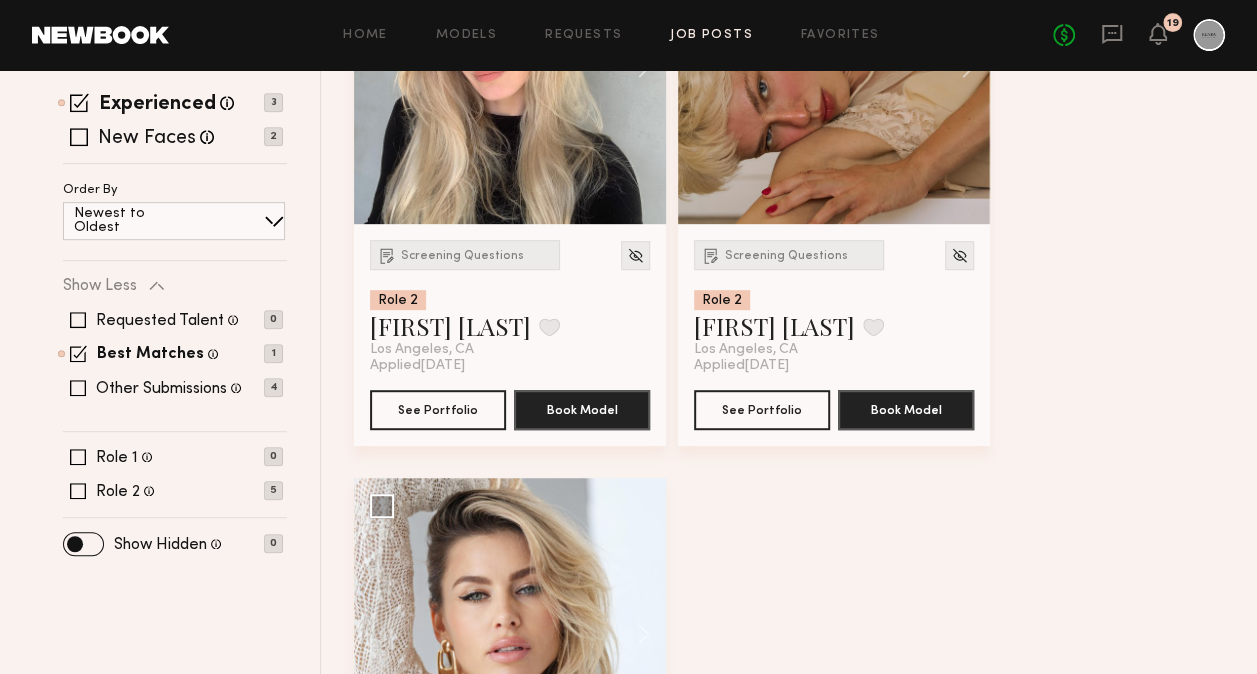 scroll, scrollTop: 473, scrollLeft: 0, axis: vertical 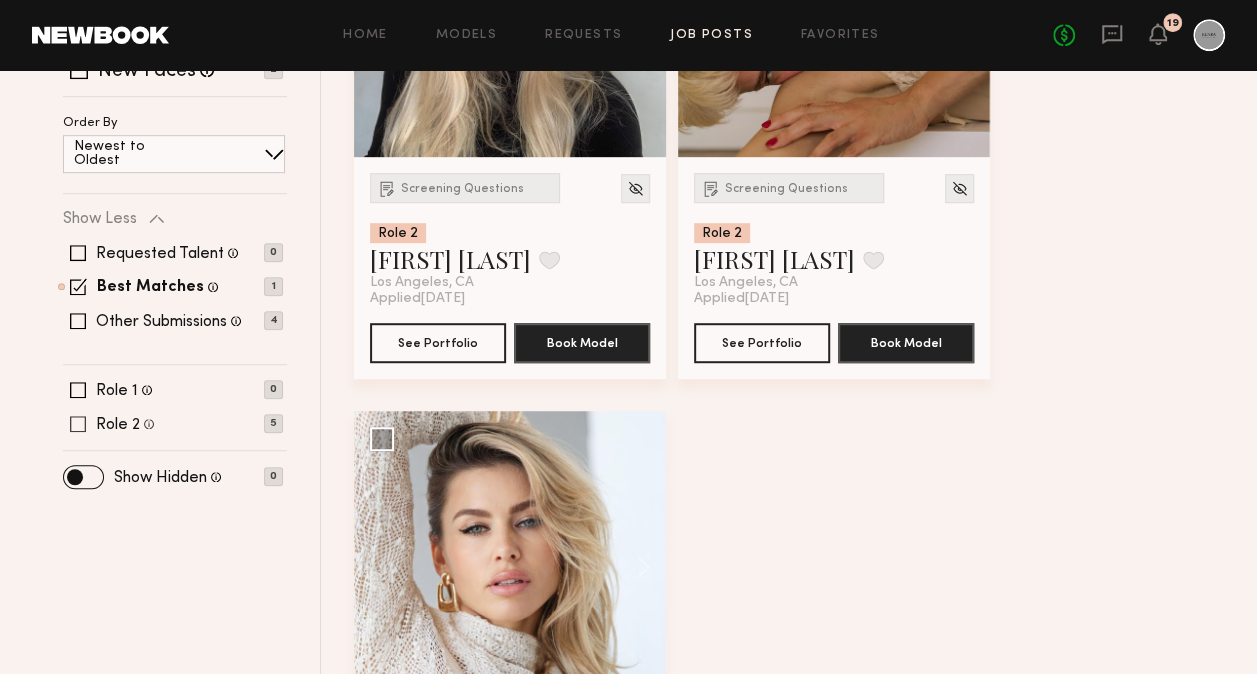 click 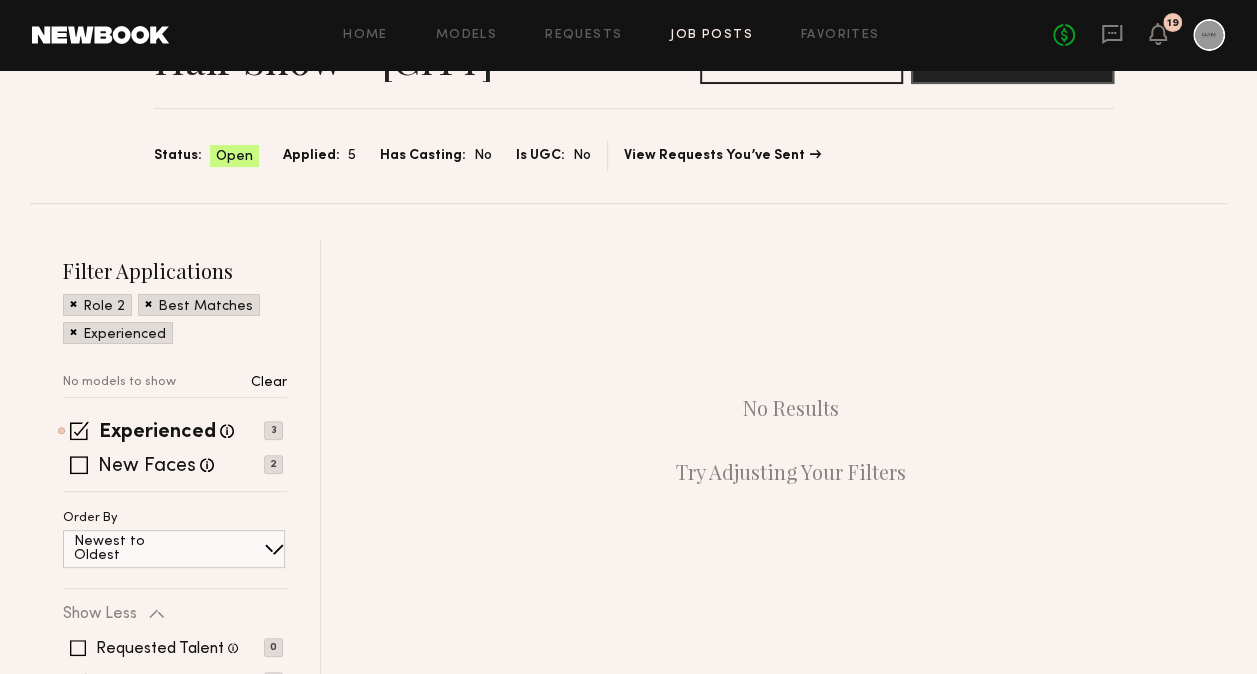 scroll, scrollTop: 80, scrollLeft: 0, axis: vertical 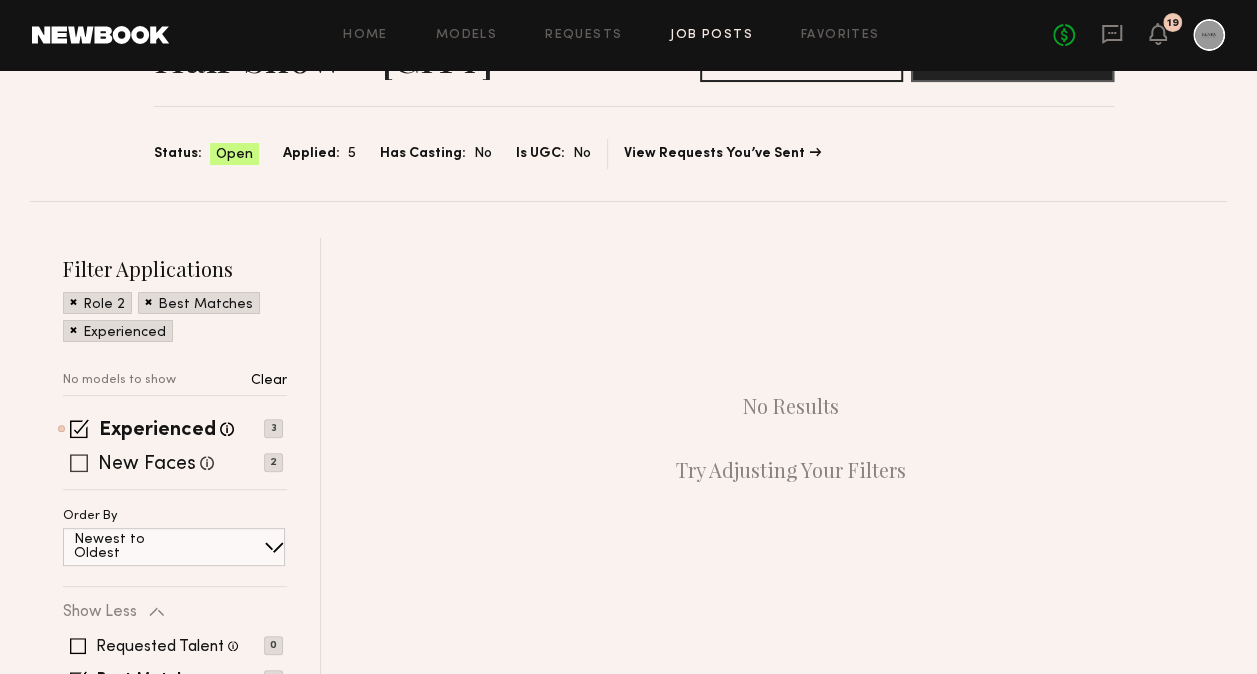 click 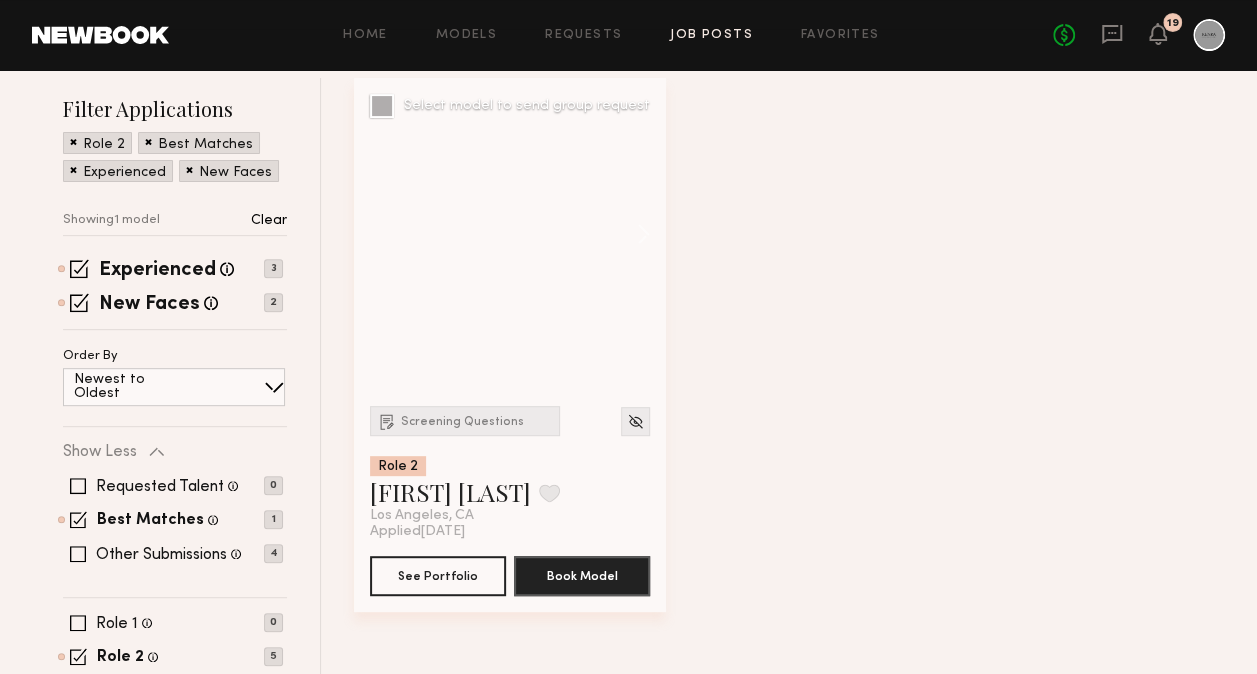 scroll, scrollTop: 0, scrollLeft: 0, axis: both 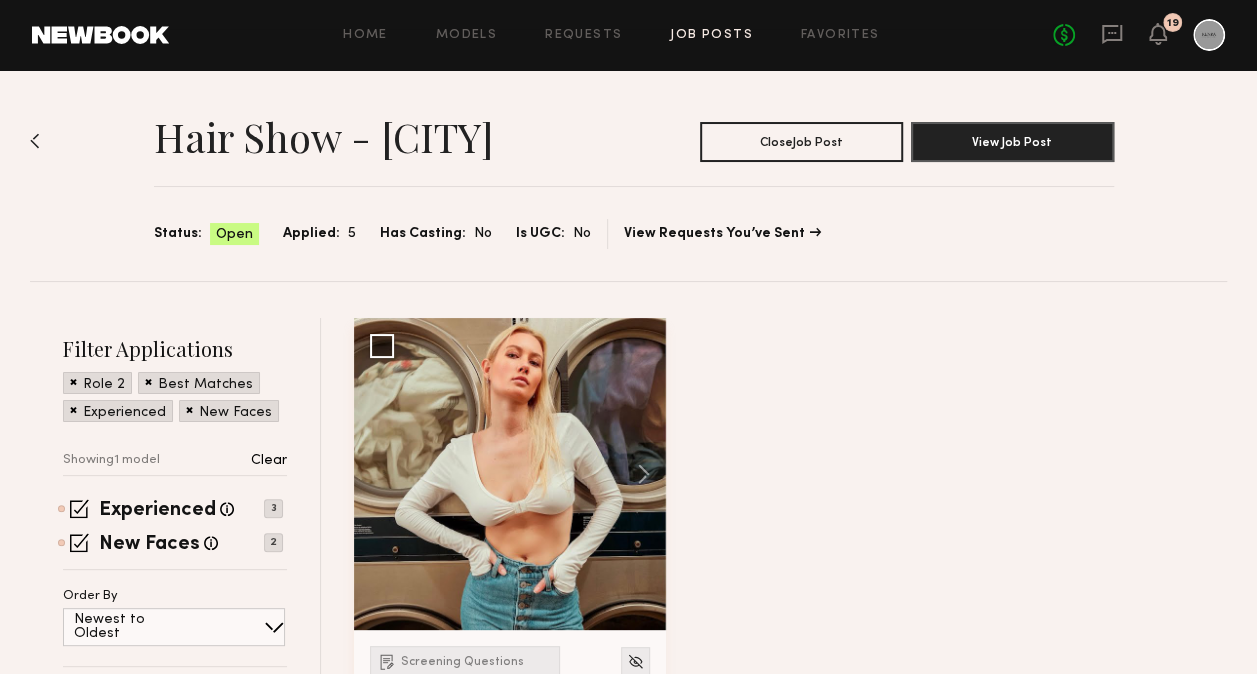 click on "Job Posts" 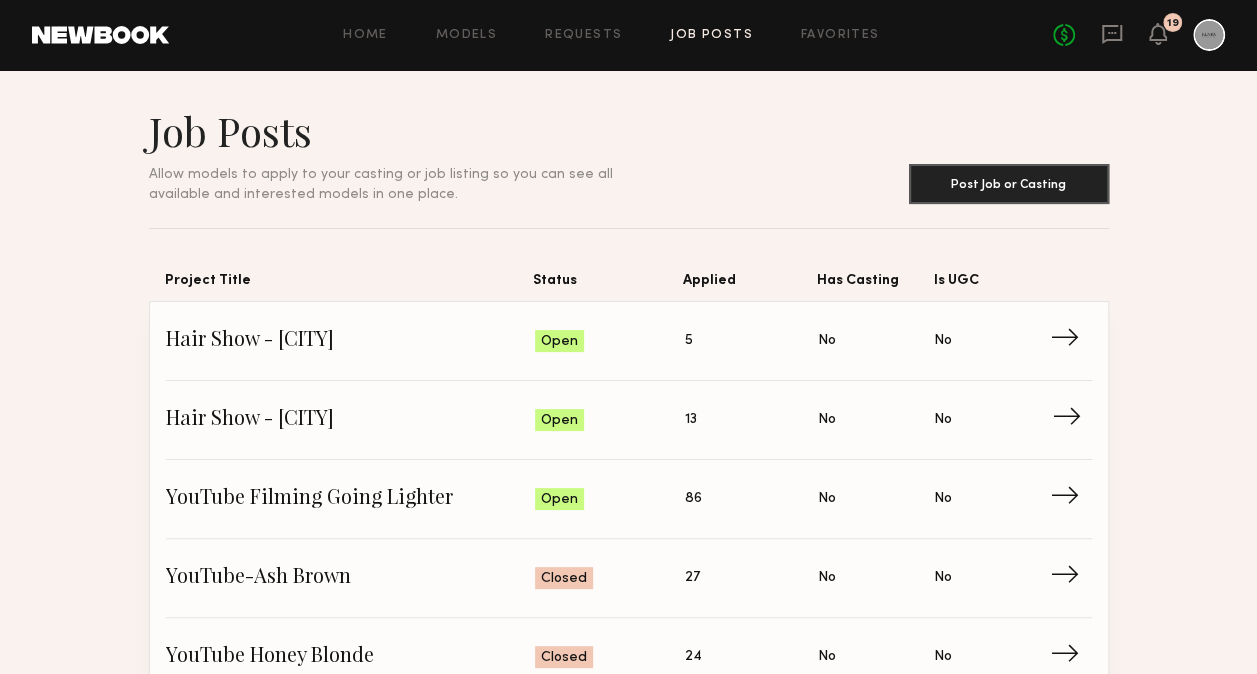 click on "→" 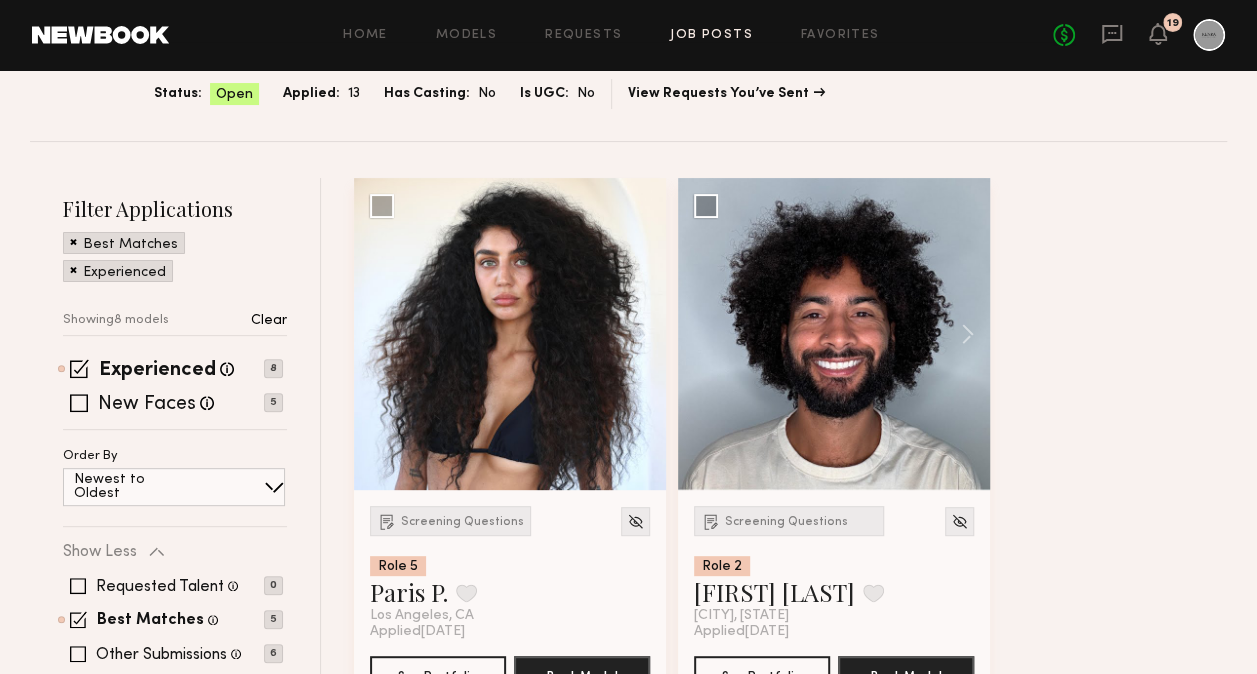 scroll, scrollTop: 0, scrollLeft: 0, axis: both 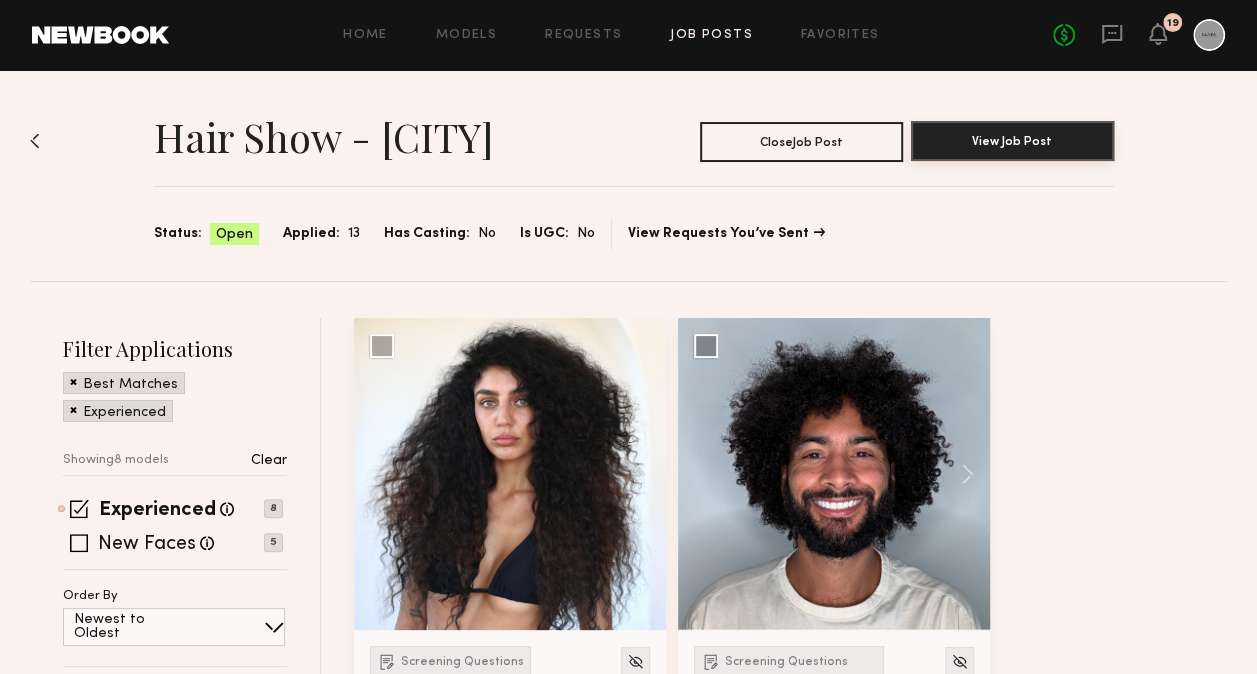 click on "View Job Post" 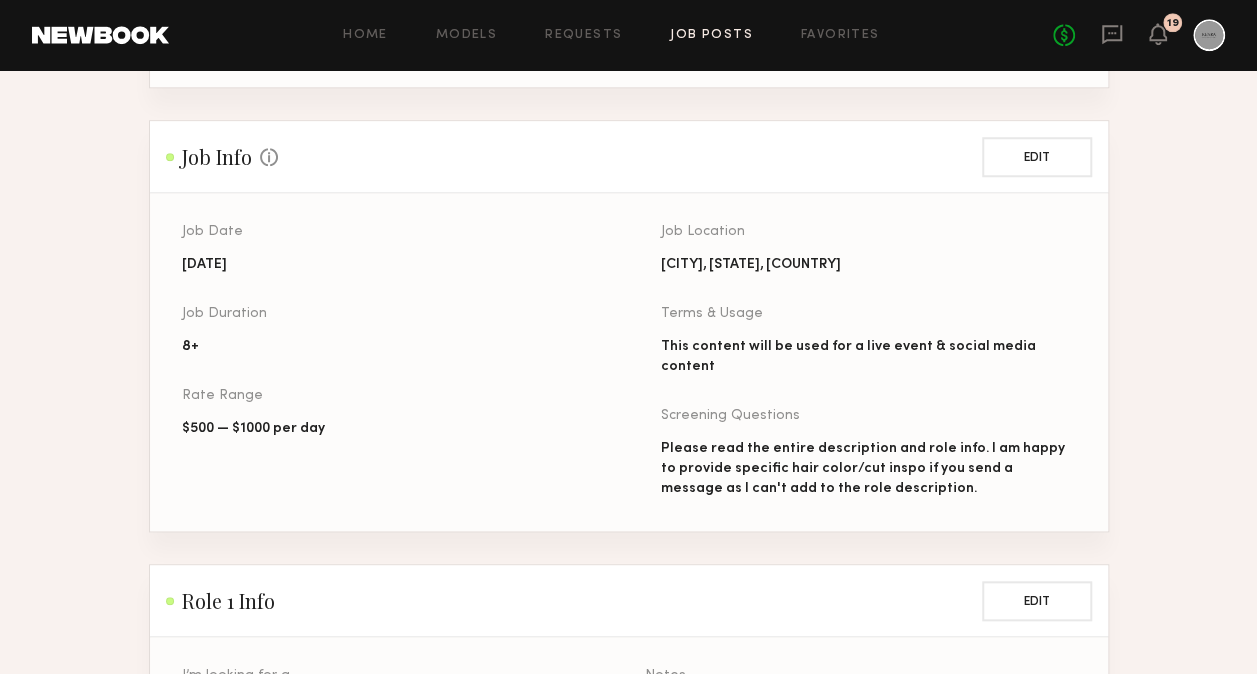 scroll, scrollTop: 748, scrollLeft: 0, axis: vertical 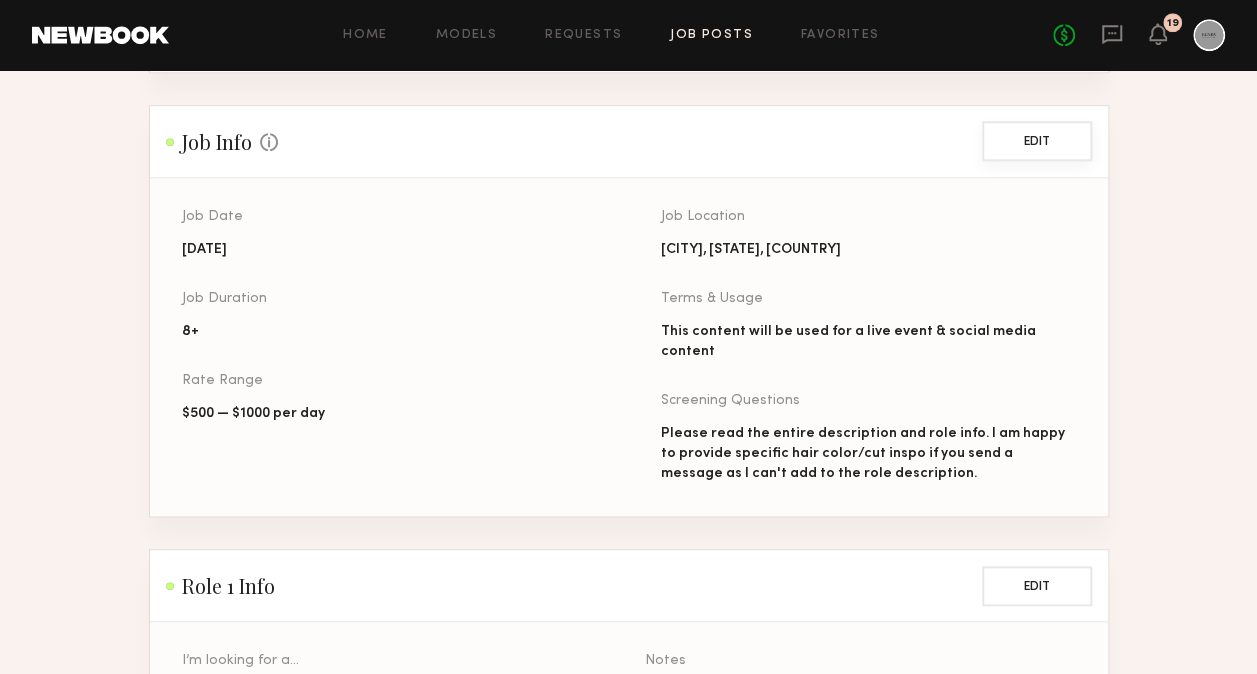 click on "Edit" 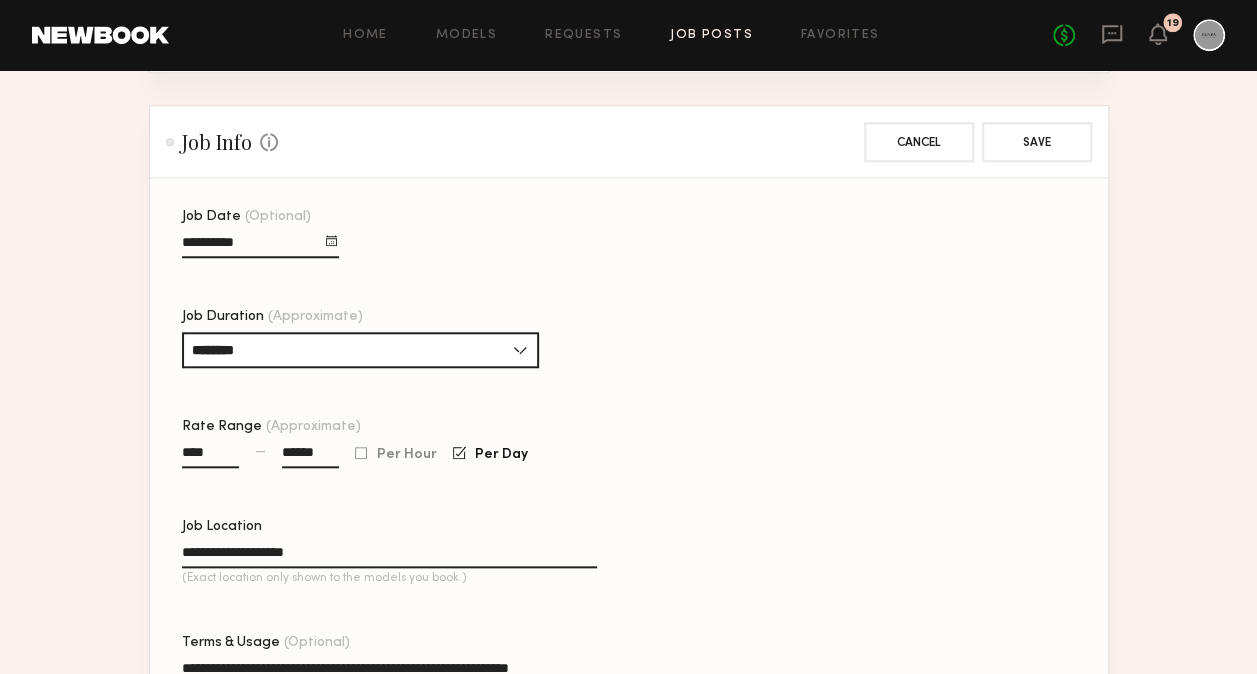 click on "**********" 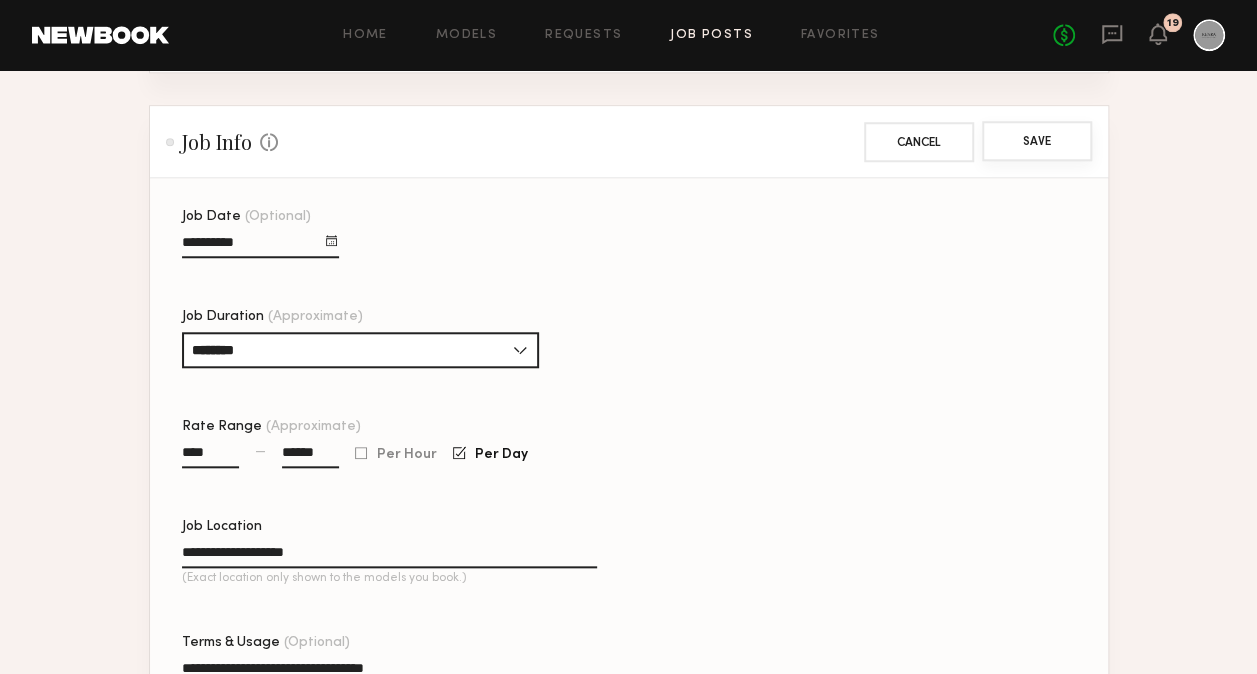 type on "**********" 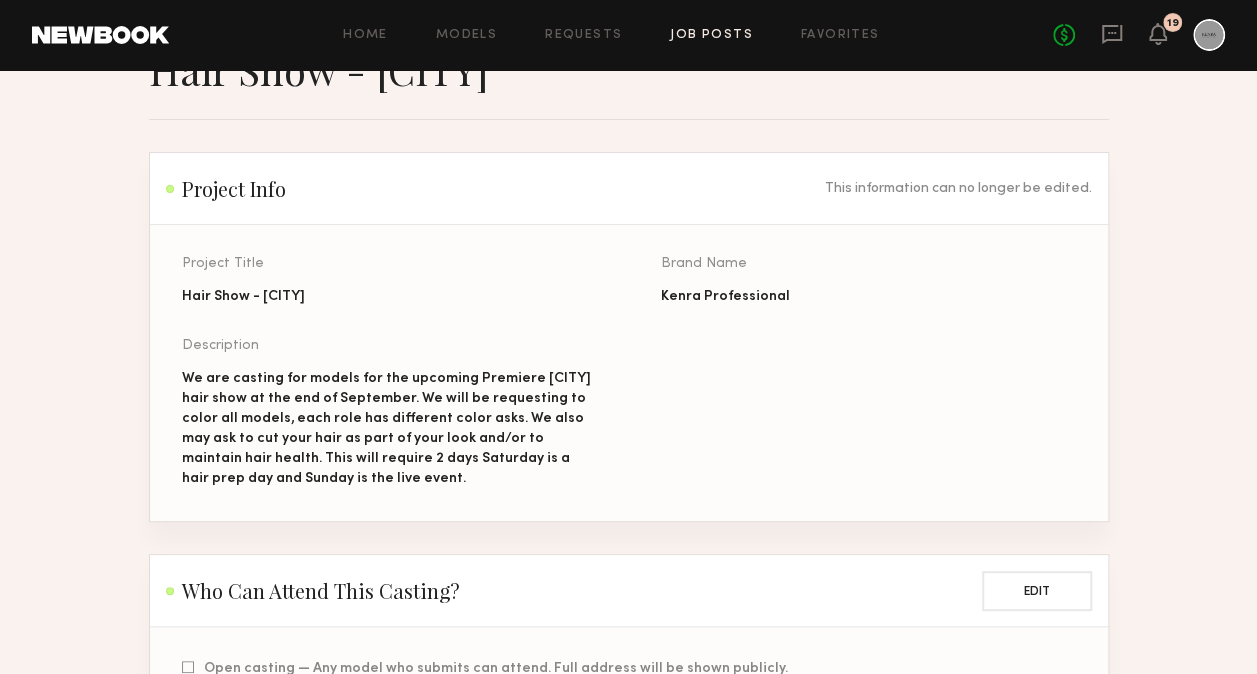 scroll, scrollTop: 0, scrollLeft: 0, axis: both 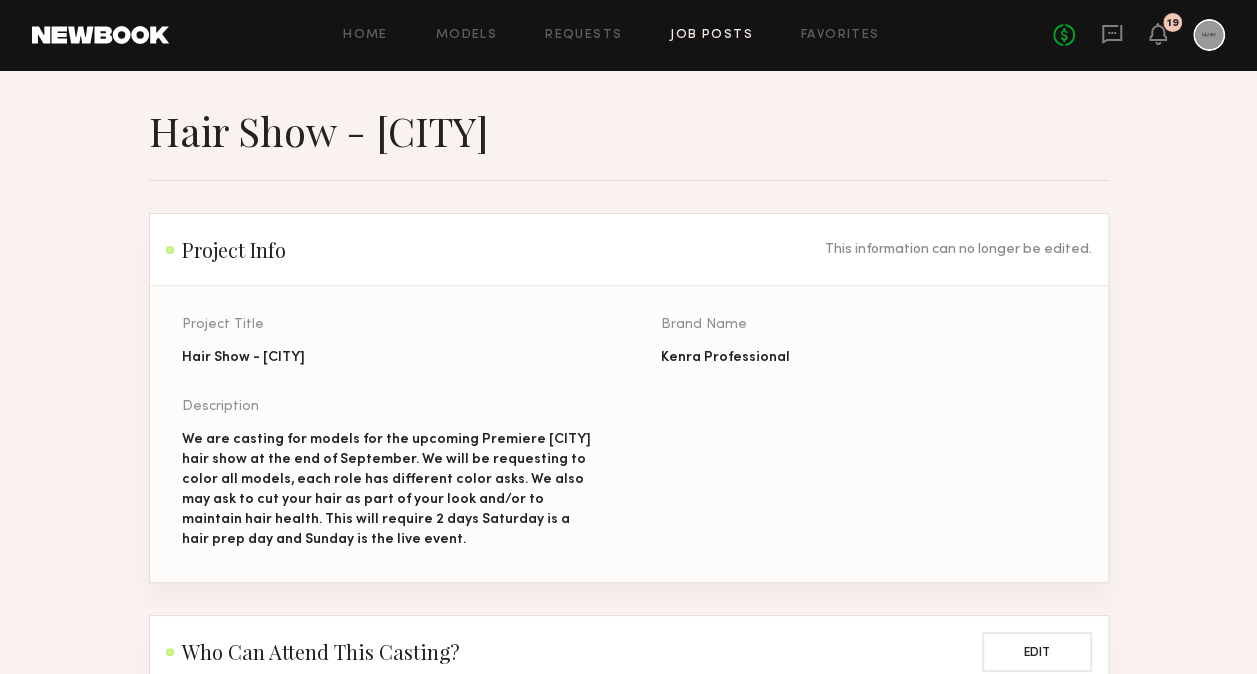 click on "Job Posts" 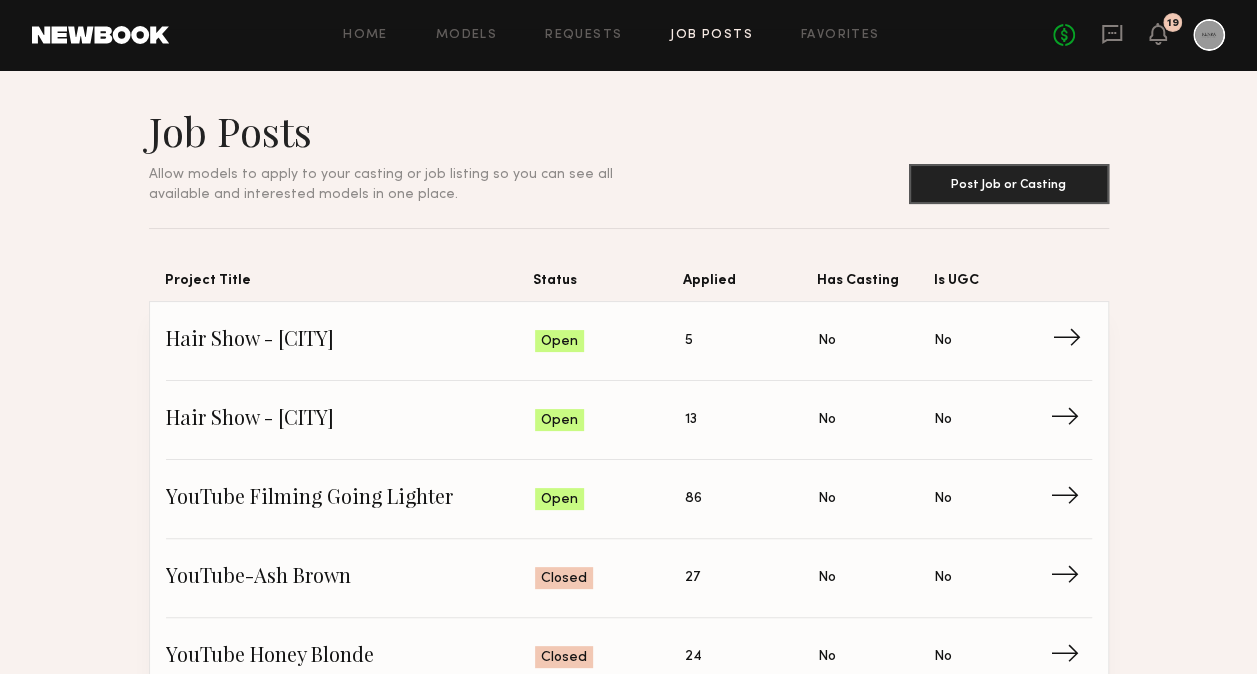 click on "→" 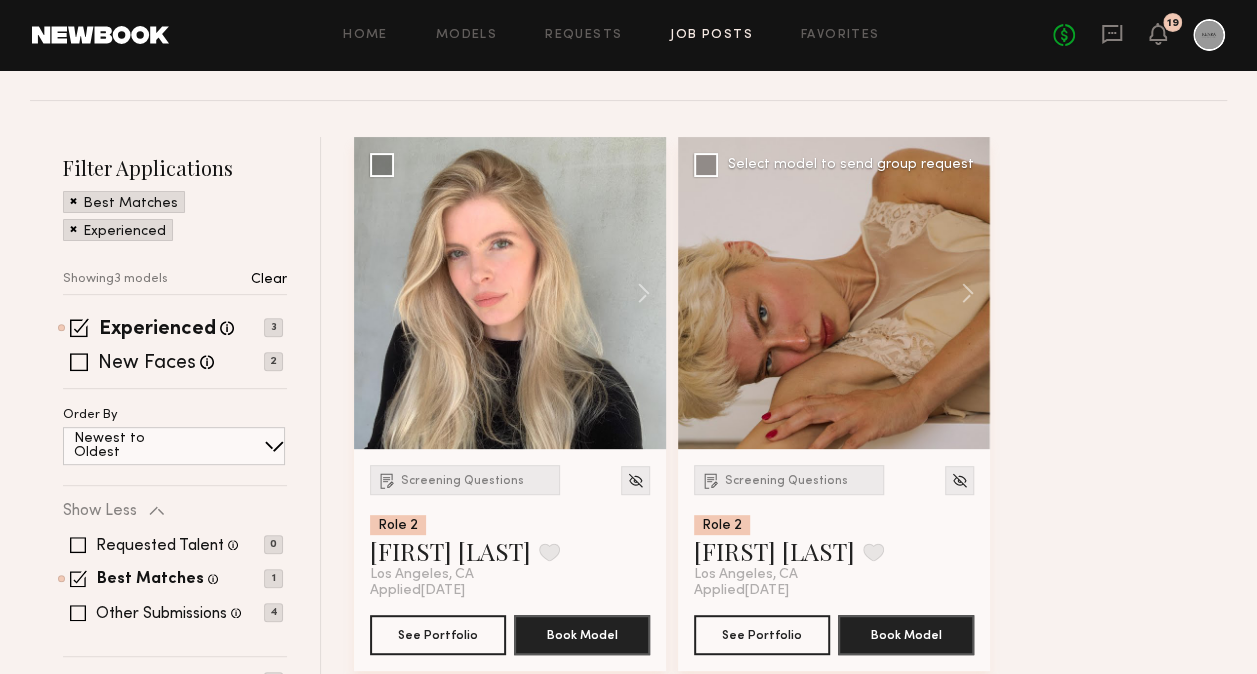 scroll, scrollTop: 0, scrollLeft: 0, axis: both 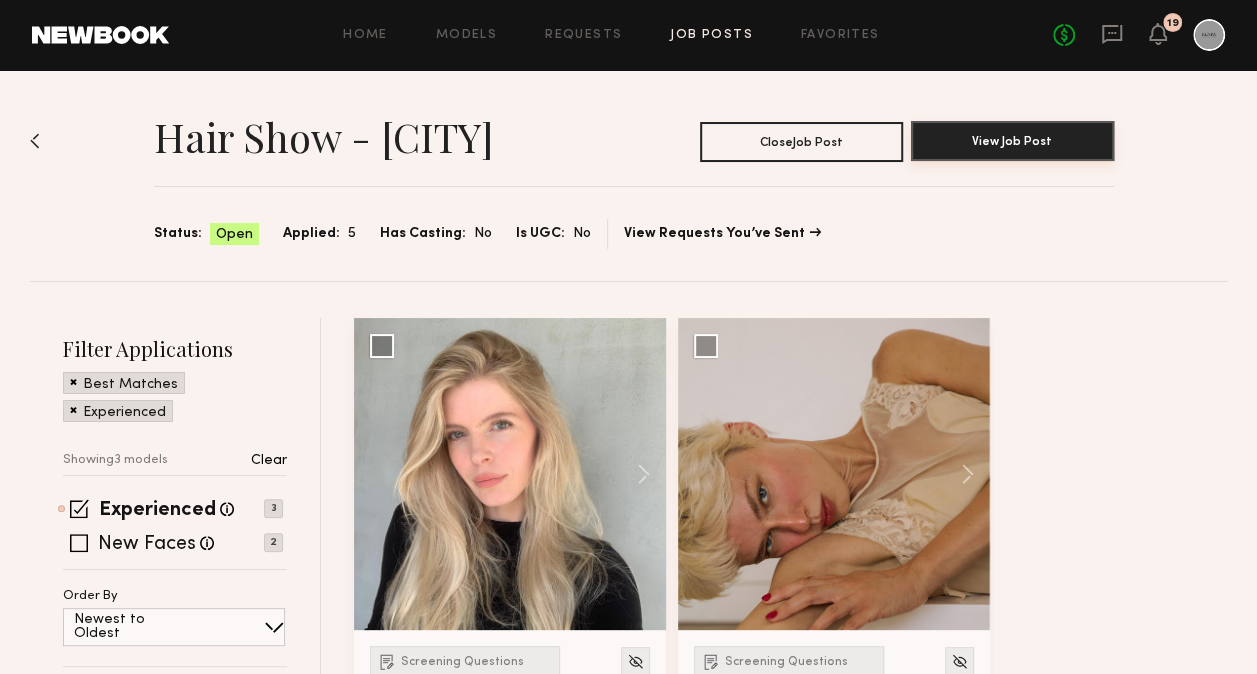click on "View Job Post" 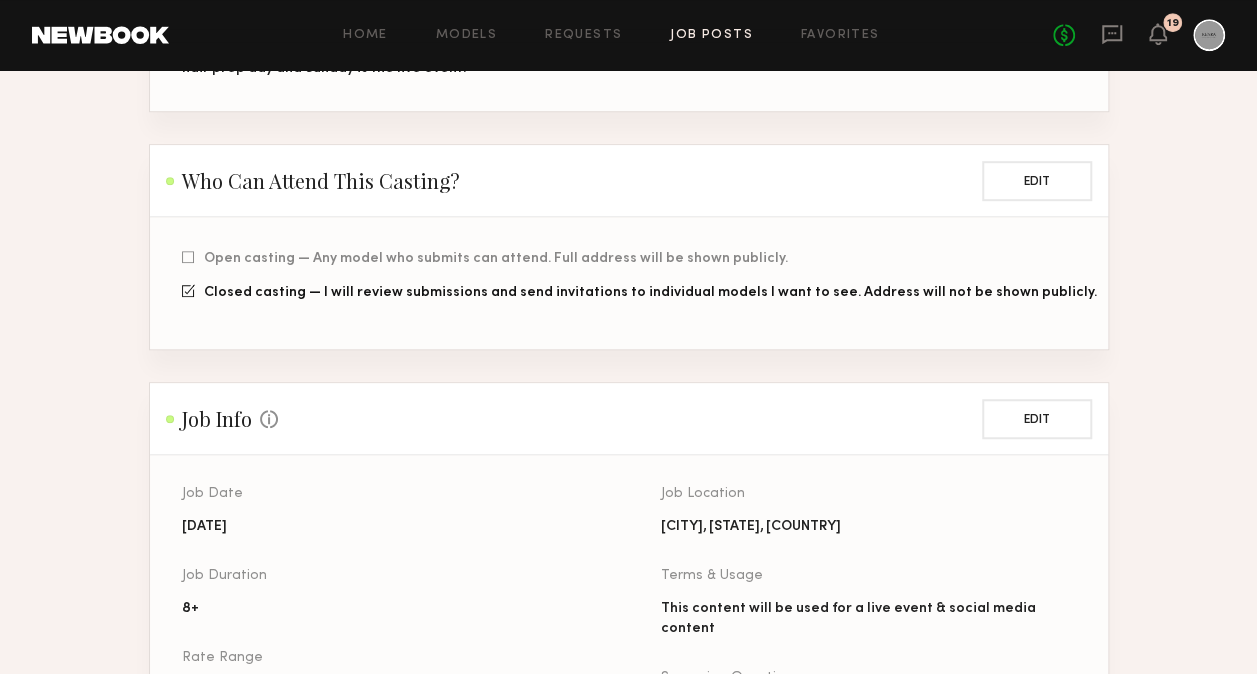 scroll, scrollTop: 476, scrollLeft: 0, axis: vertical 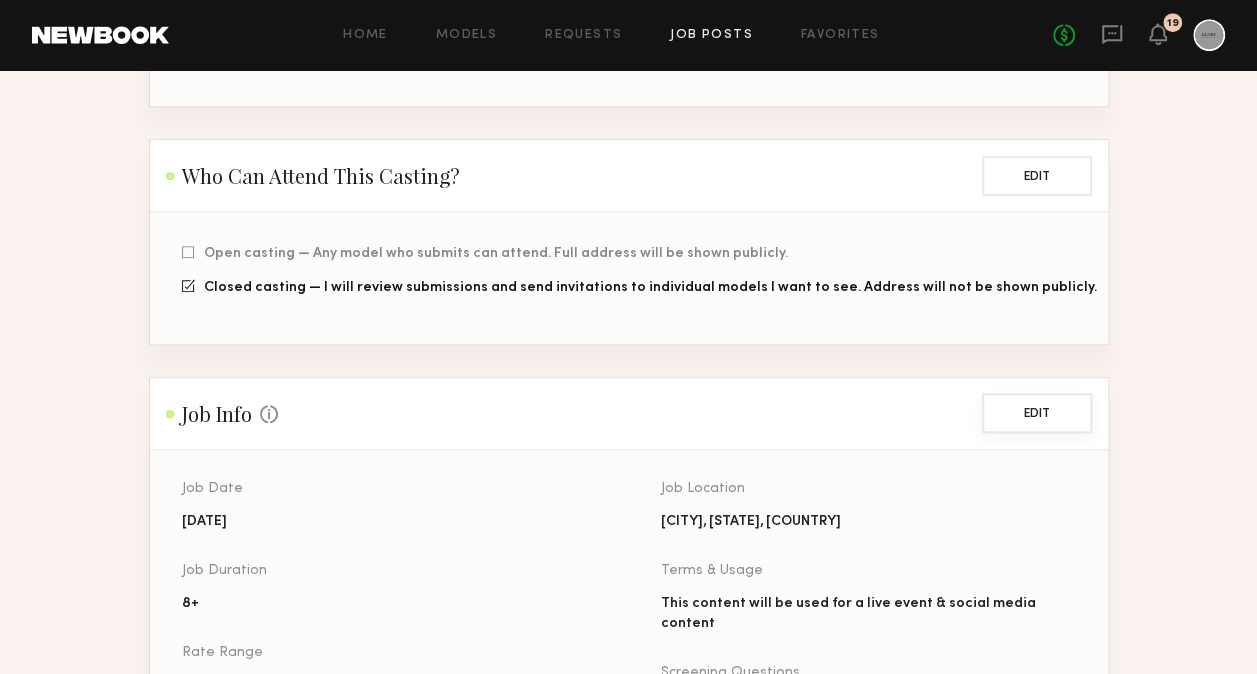 click on "Edit" 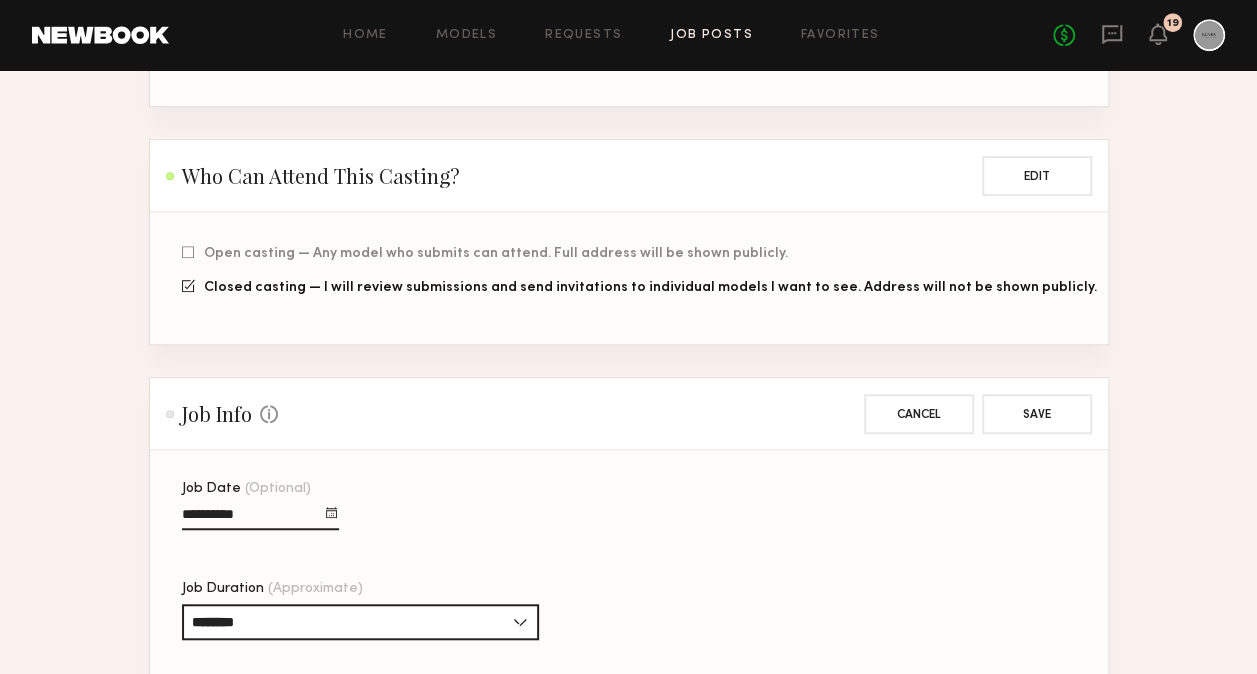scroll, scrollTop: 670, scrollLeft: 0, axis: vertical 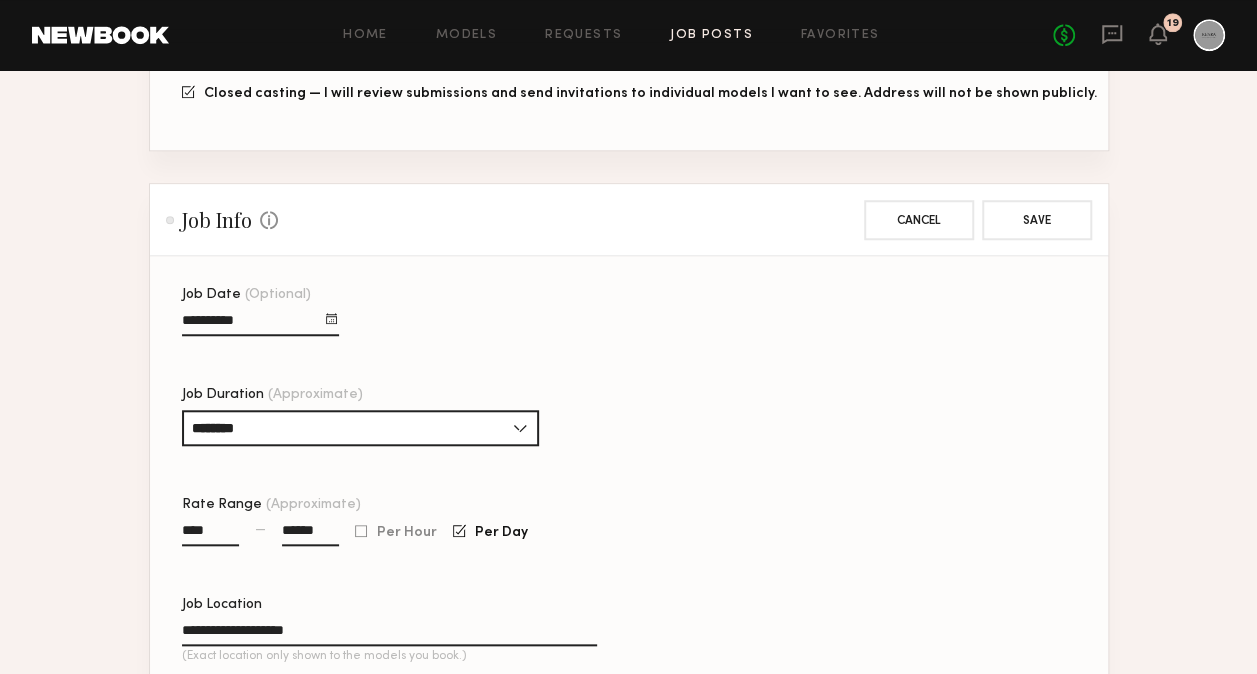 click on "**********" 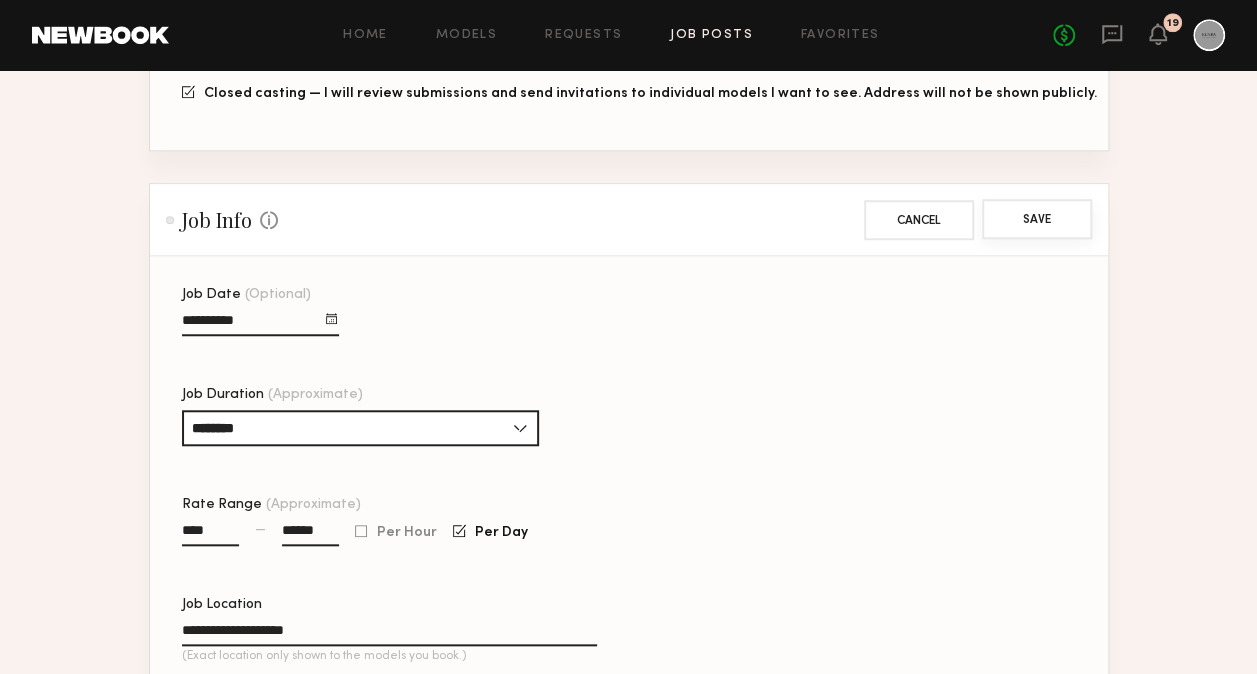 type on "**********" 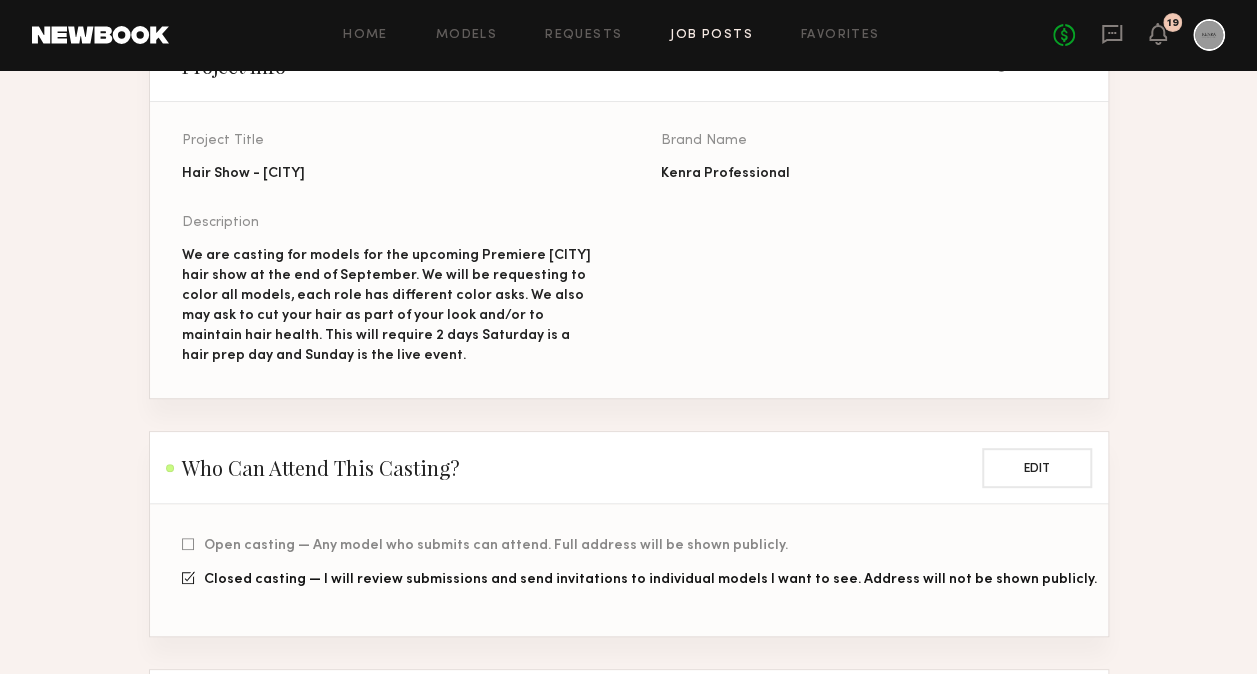 scroll, scrollTop: 162, scrollLeft: 0, axis: vertical 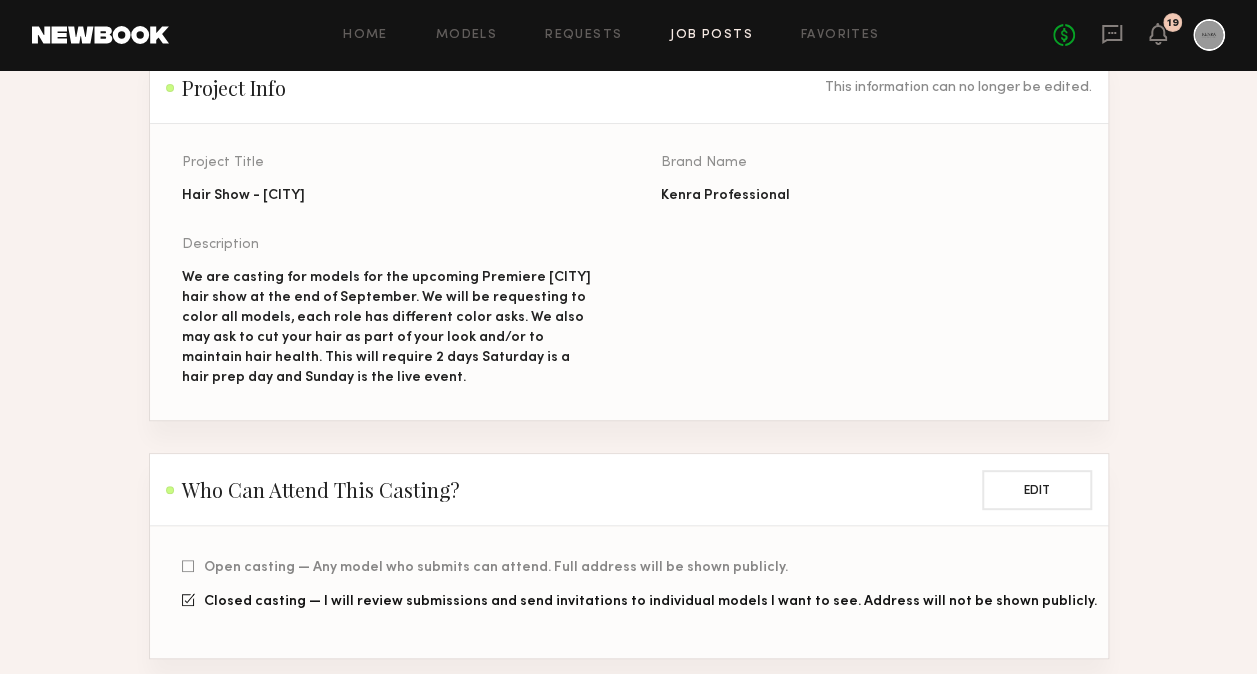 click on "Job Posts" 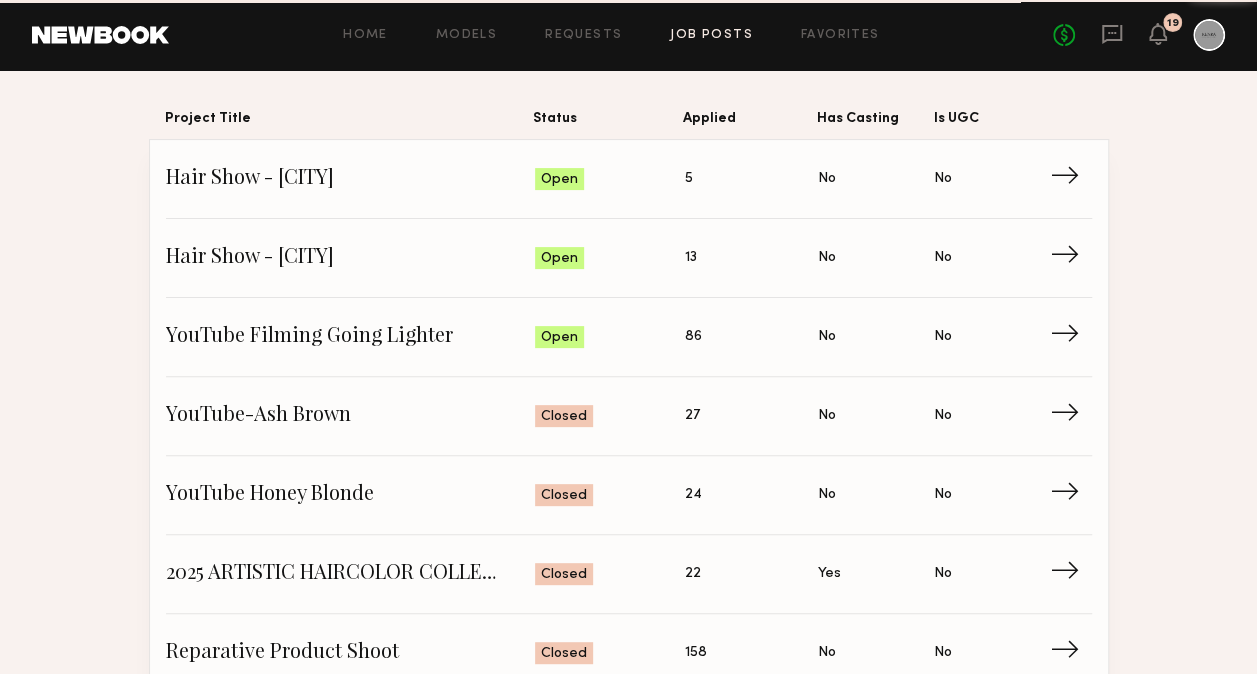 scroll, scrollTop: 0, scrollLeft: 0, axis: both 